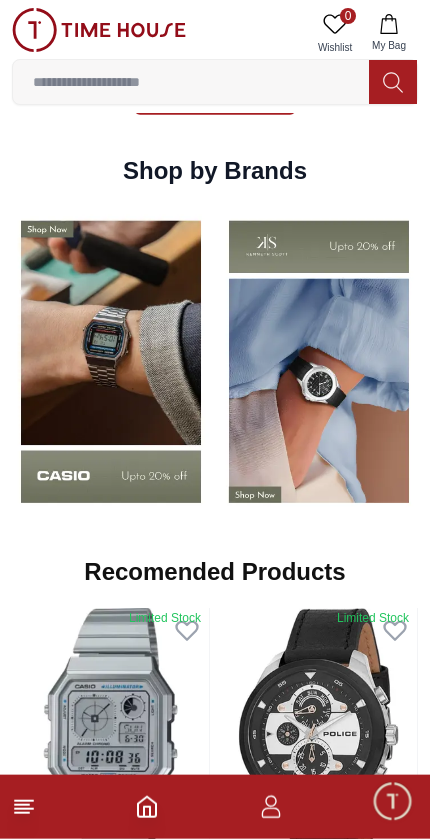 scroll, scrollTop: 1540, scrollLeft: 0, axis: vertical 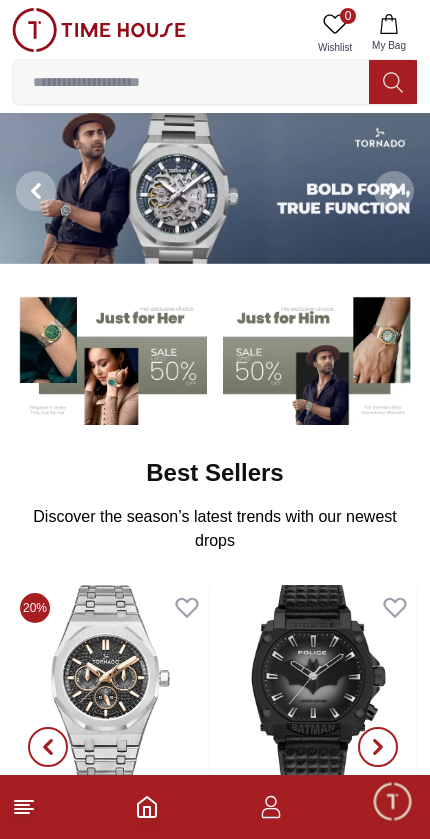 click at bounding box center (320, 357) 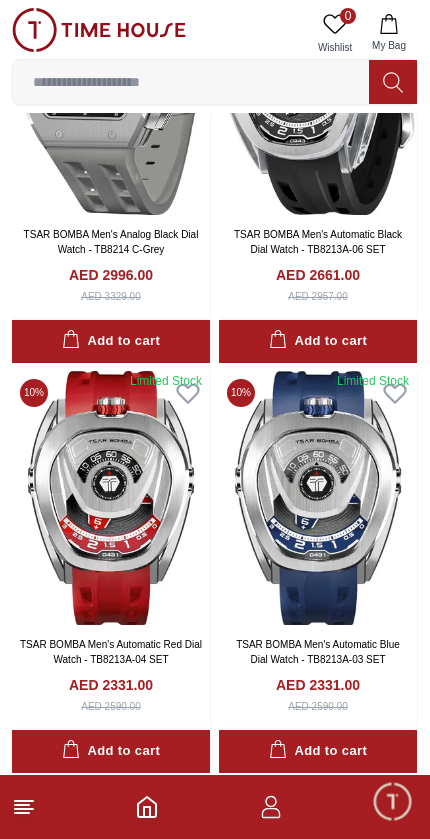scroll, scrollTop: 0, scrollLeft: 0, axis: both 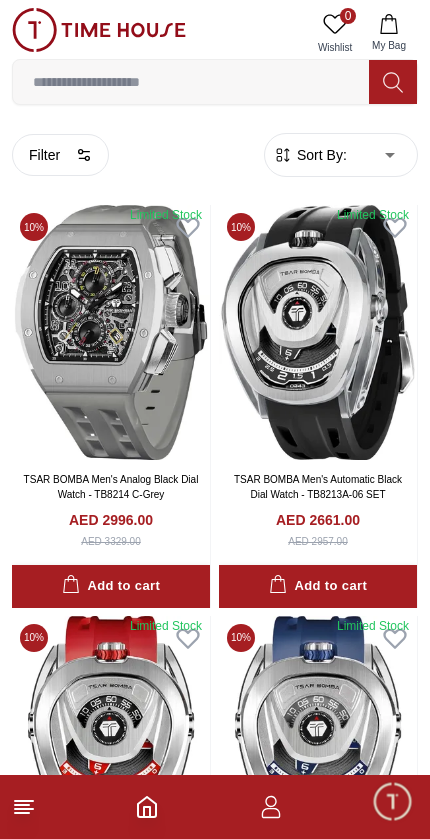 click 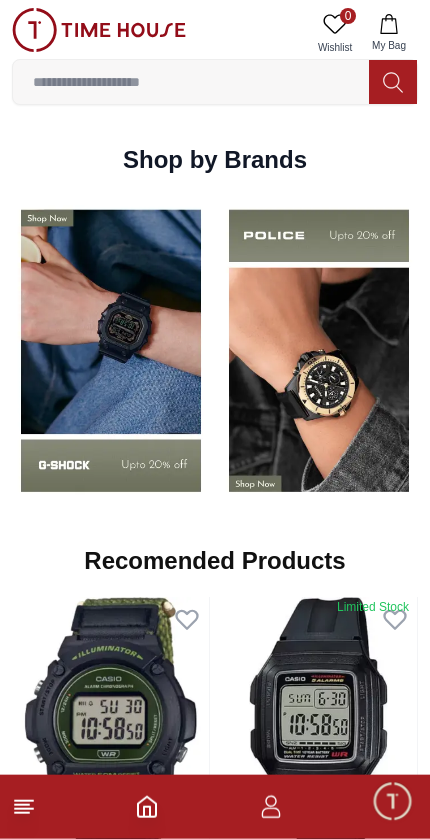scroll, scrollTop: 1551, scrollLeft: 0, axis: vertical 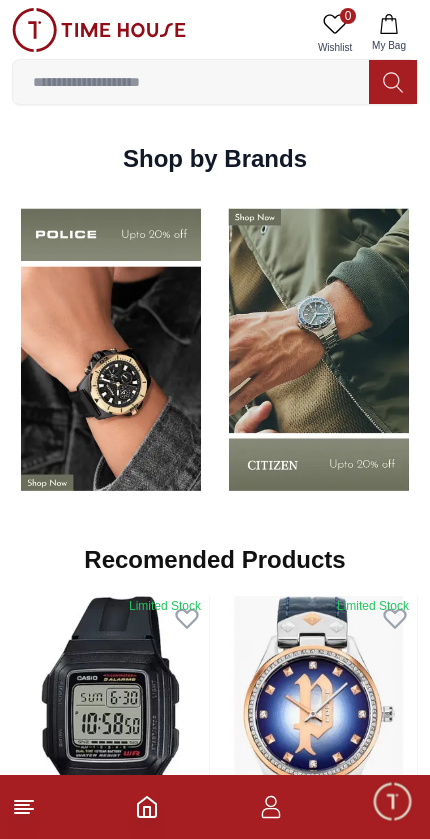 click at bounding box center (111, 349) 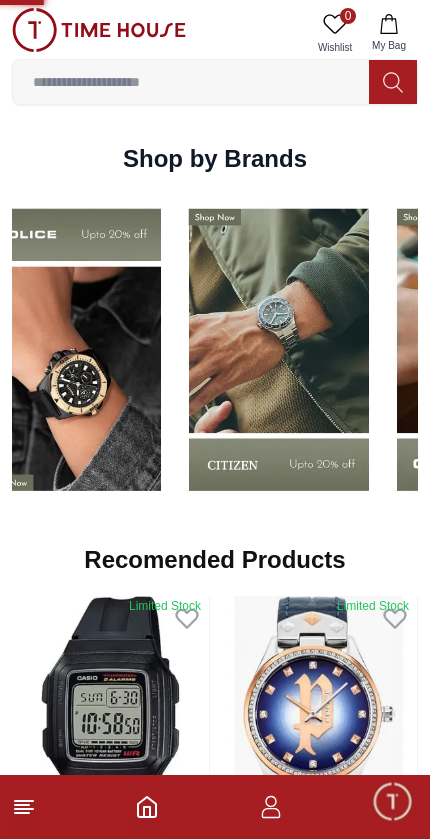 scroll, scrollTop: 0, scrollLeft: 0, axis: both 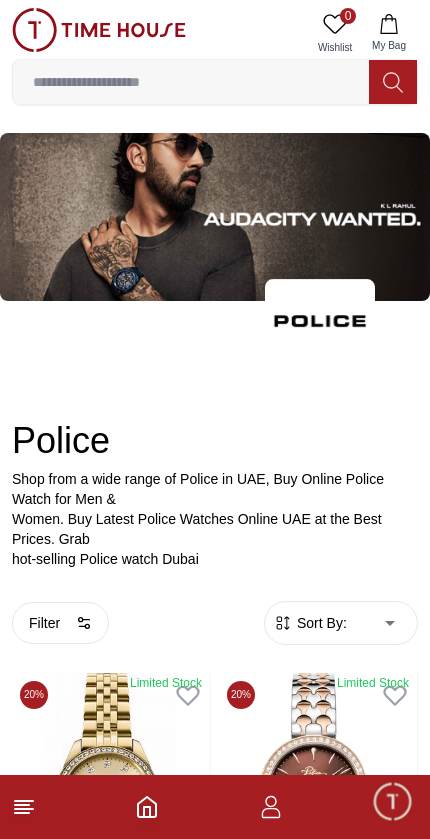 click 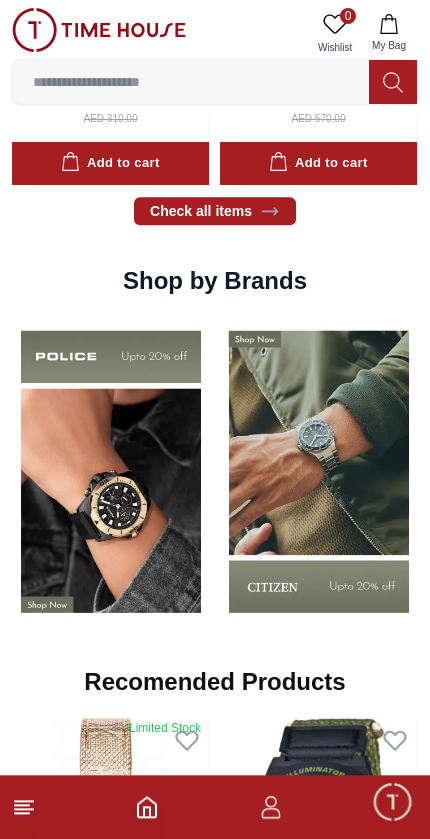 scroll, scrollTop: 1429, scrollLeft: 0, axis: vertical 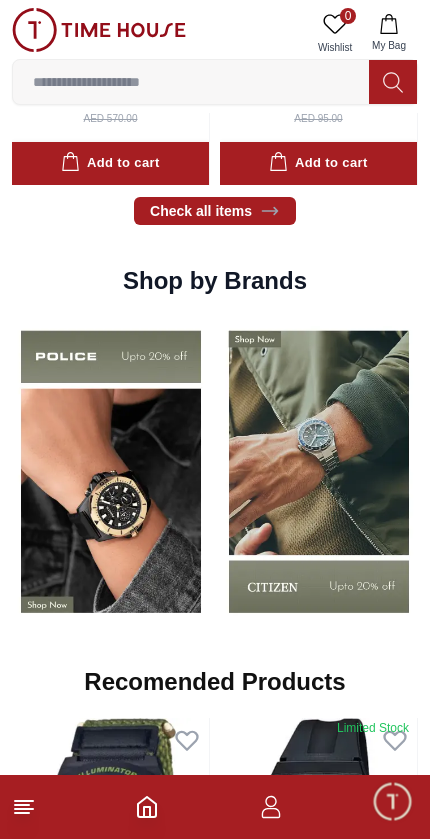 click at bounding box center (319, 471) 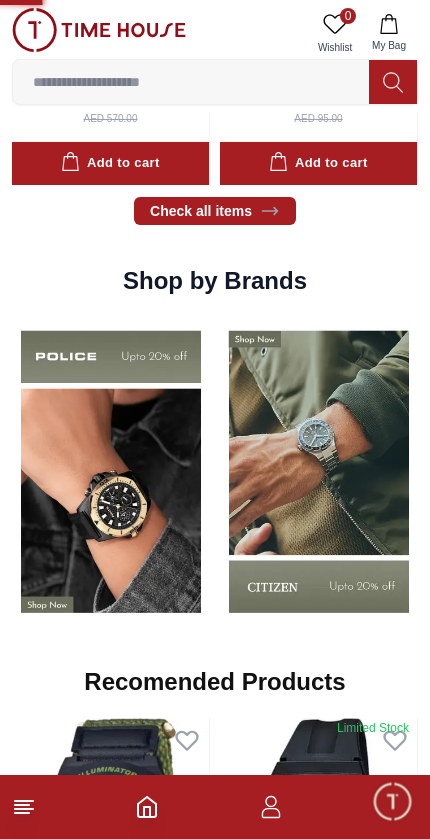 scroll, scrollTop: 0, scrollLeft: 0, axis: both 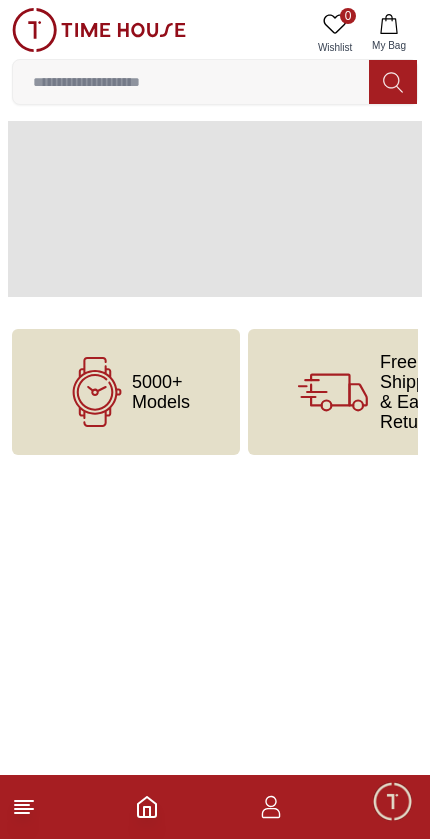 click on "Free Shipping & Easy Return" at bounding box center (374, 392) 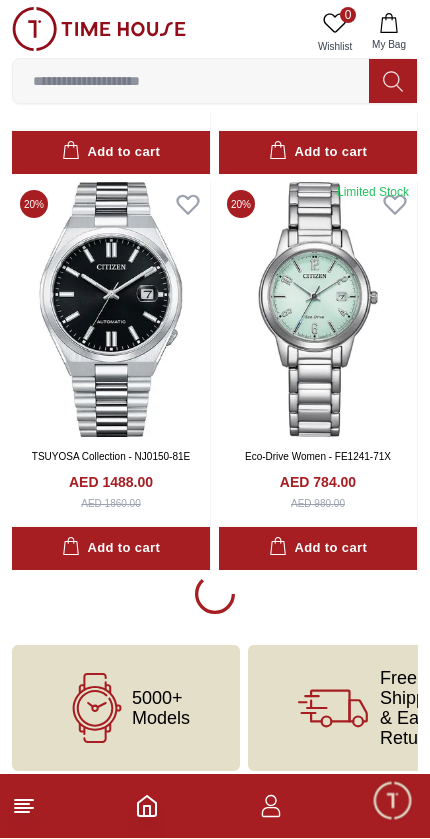 scroll, scrollTop: 4073, scrollLeft: 0, axis: vertical 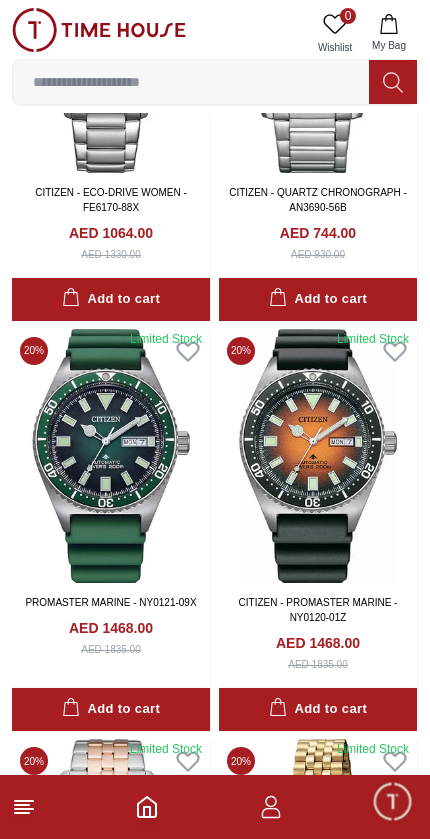 click 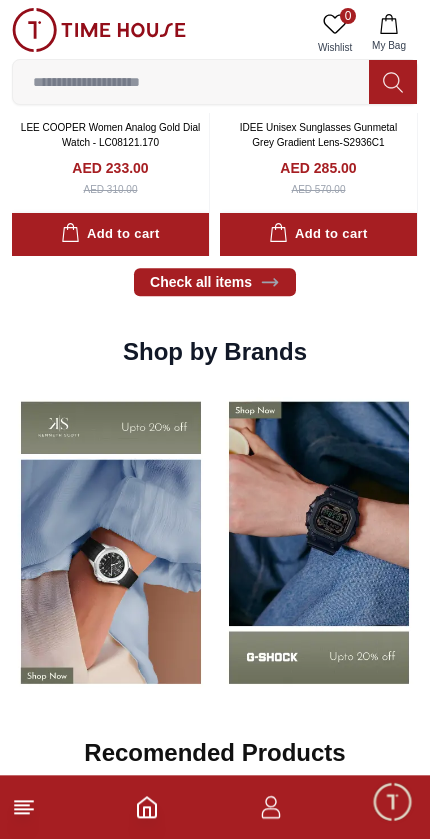 scroll, scrollTop: 1358, scrollLeft: 0, axis: vertical 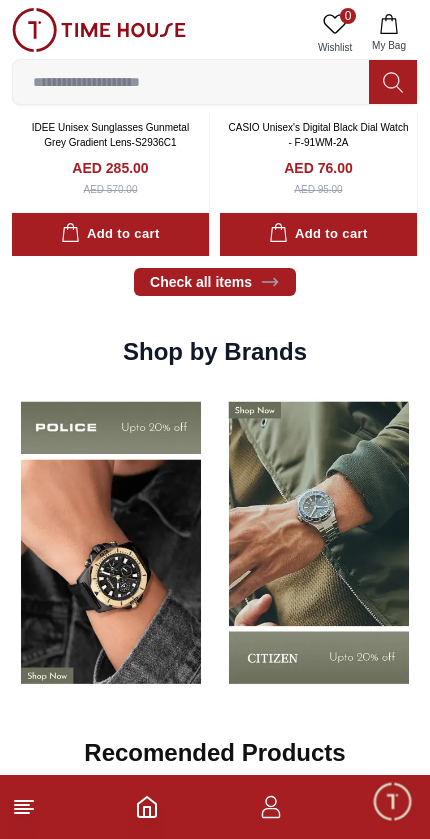 click at bounding box center [111, 542] 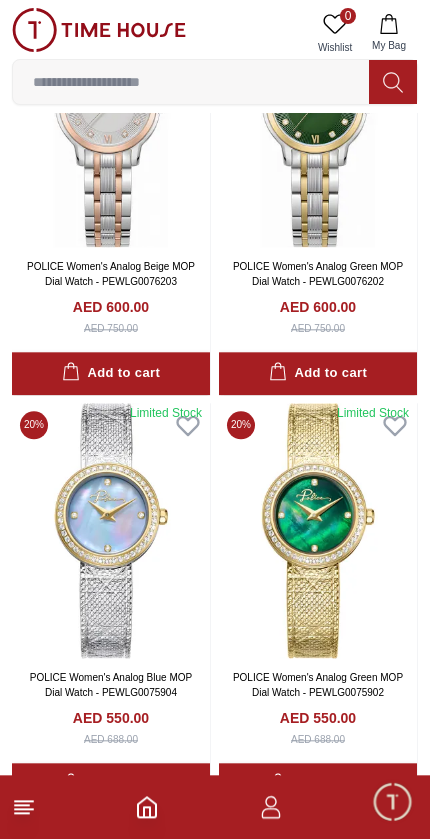 scroll, scrollTop: 1086, scrollLeft: 0, axis: vertical 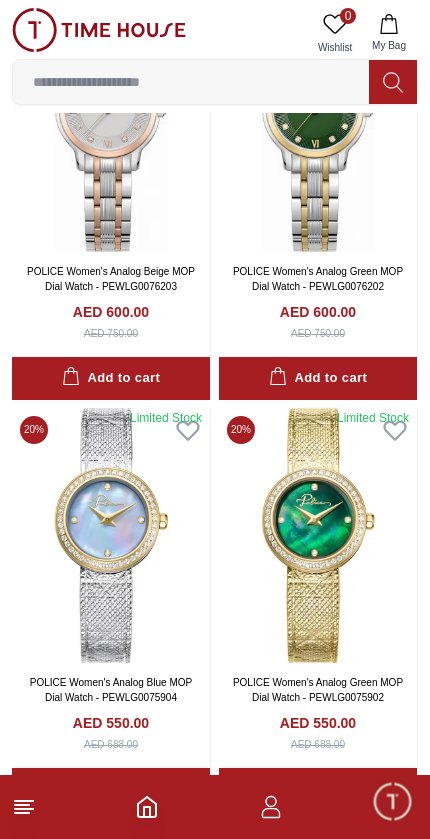 click 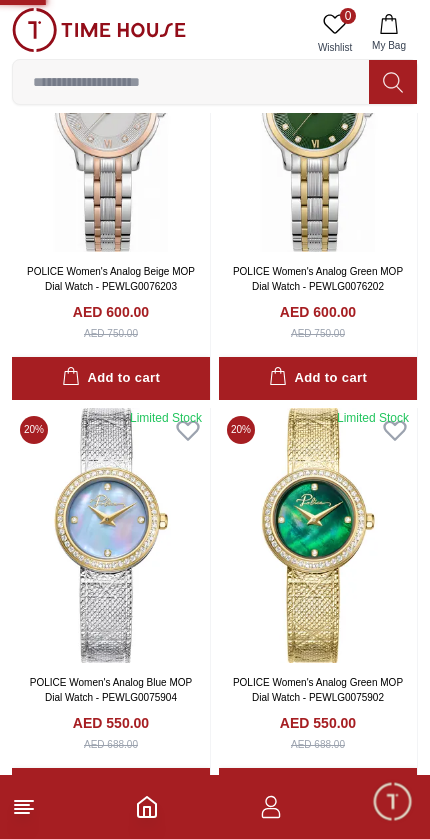 scroll, scrollTop: 0, scrollLeft: 0, axis: both 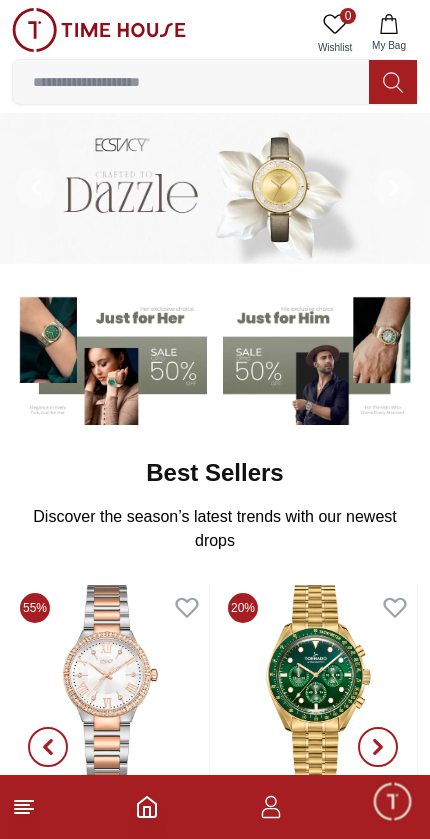 click 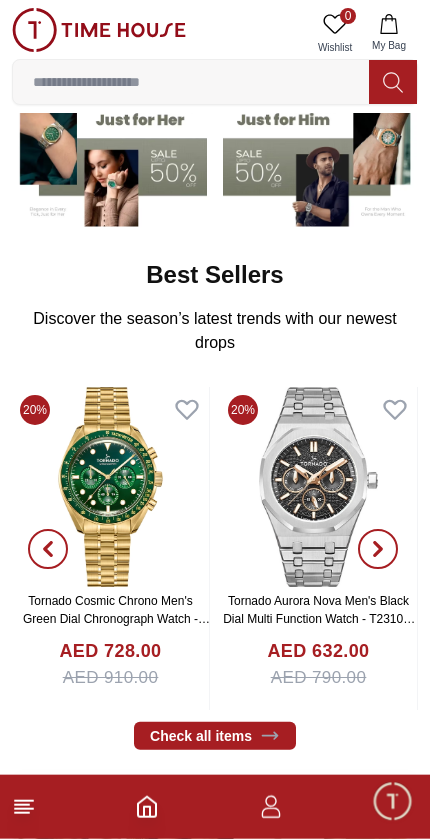 scroll, scrollTop: 0, scrollLeft: 0, axis: both 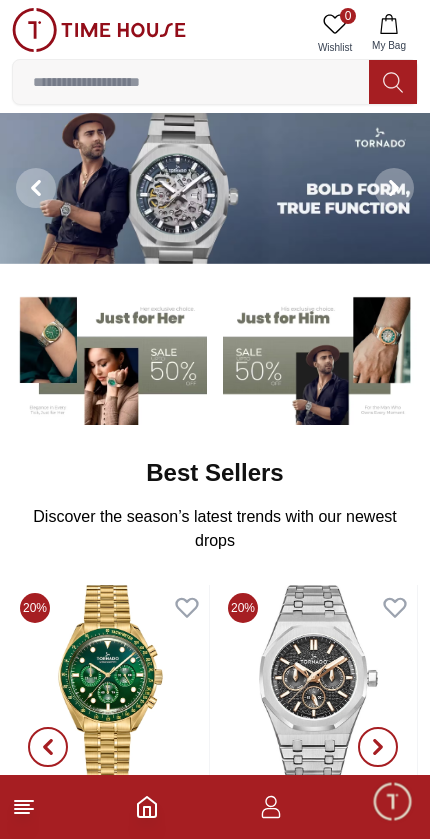 click 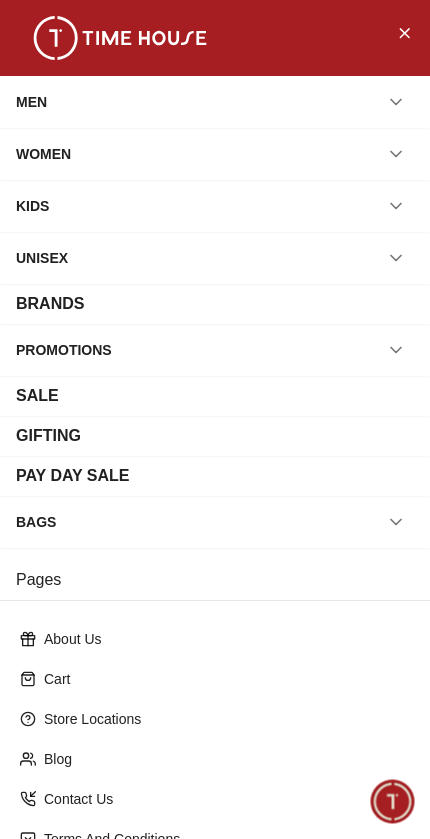 click on "MEN" at bounding box center [215, 102] 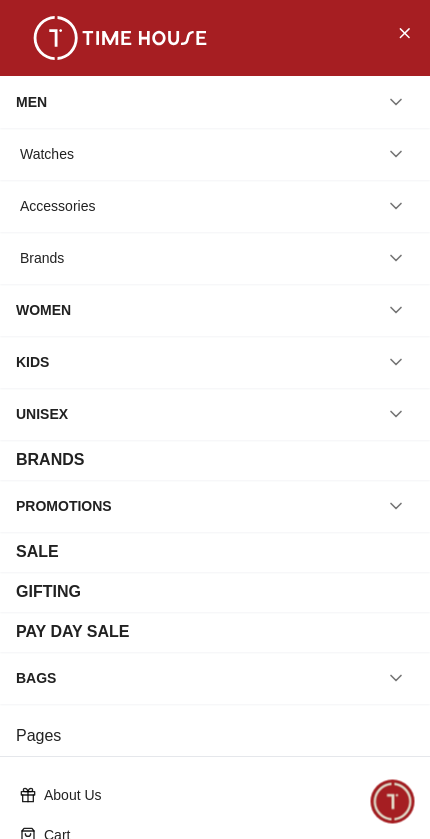 click 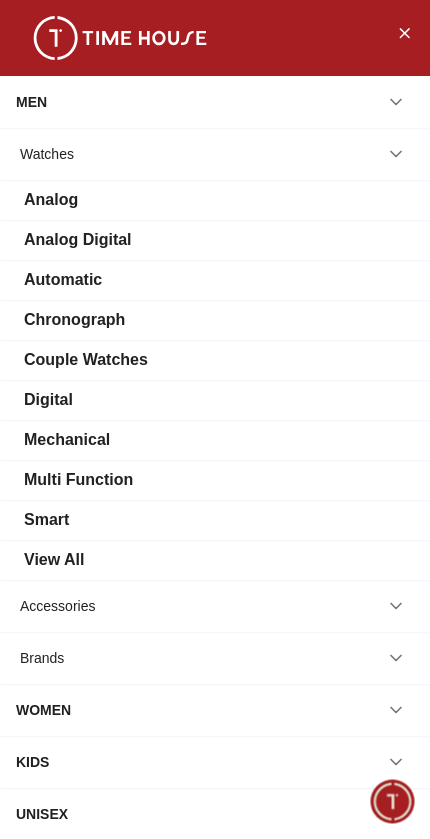 click on "Chronograph" at bounding box center [74, 320] 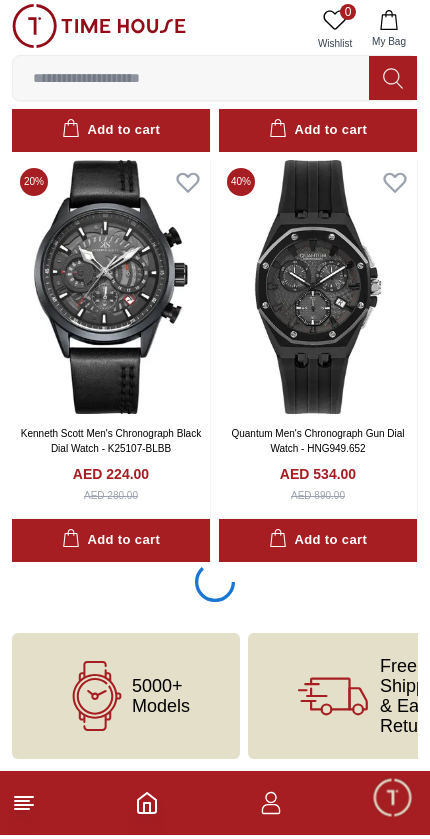 scroll, scrollTop: 3732, scrollLeft: 0, axis: vertical 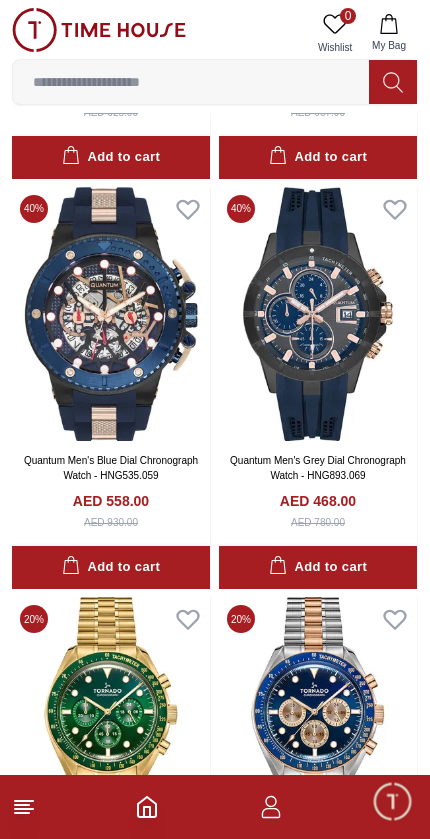 click at bounding box center (191, 82) 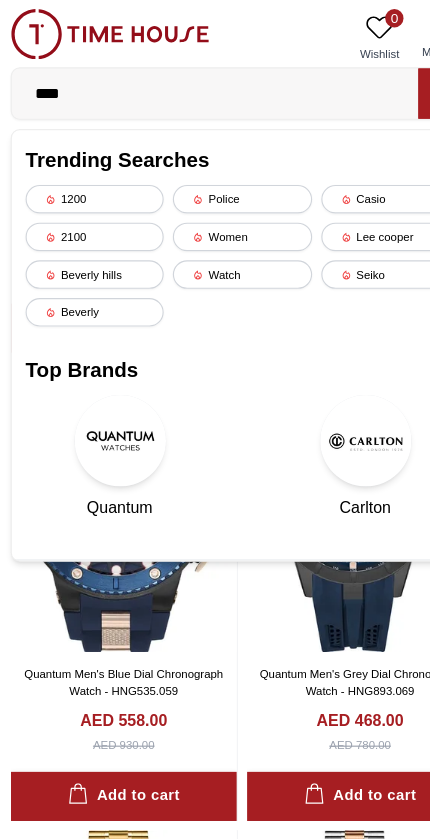 type on "*****" 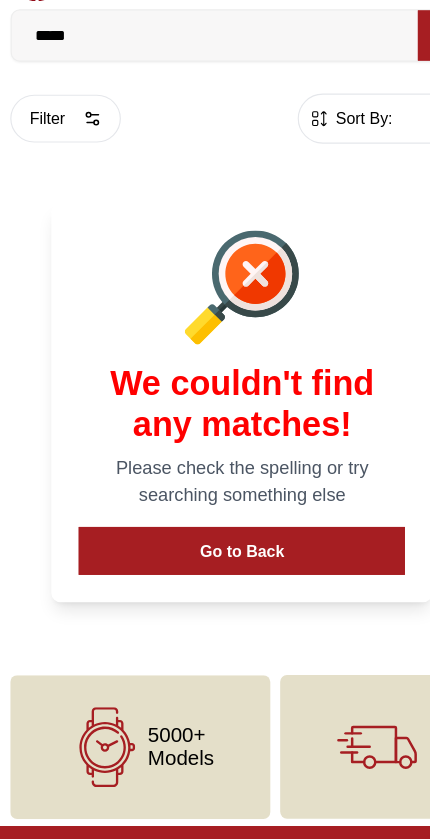 scroll, scrollTop: 10, scrollLeft: 0, axis: vertical 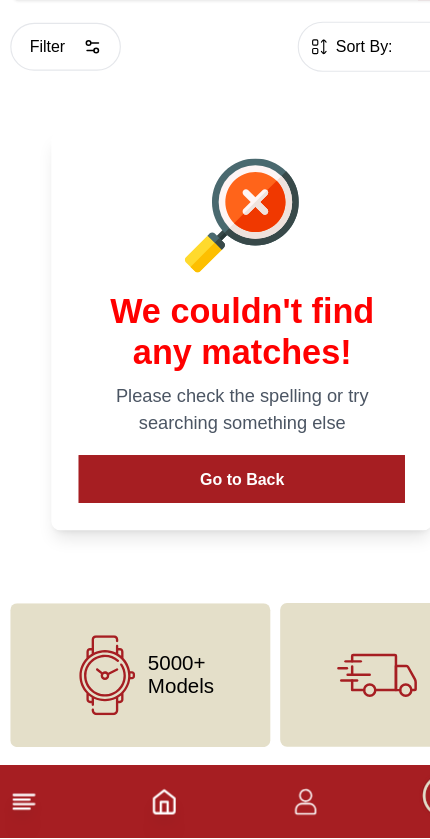 click on "Go to Back" at bounding box center [215, 524] 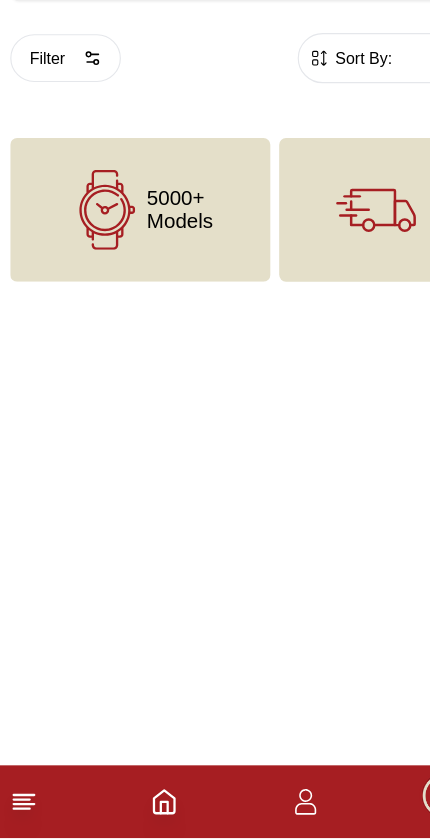 scroll, scrollTop: 0, scrollLeft: 0, axis: both 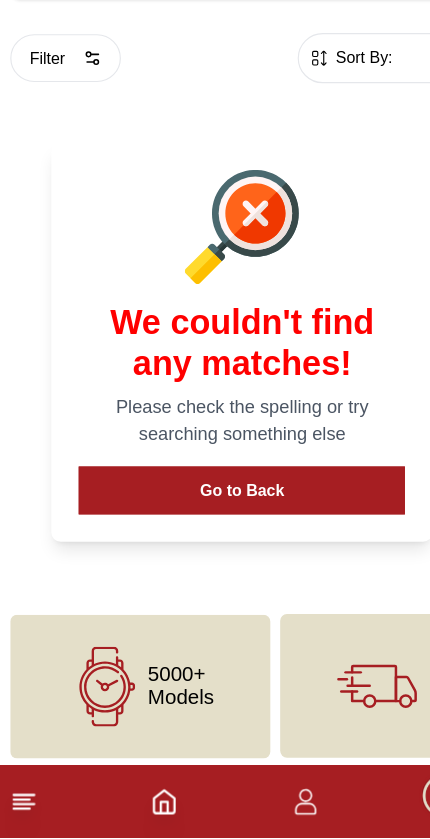 click 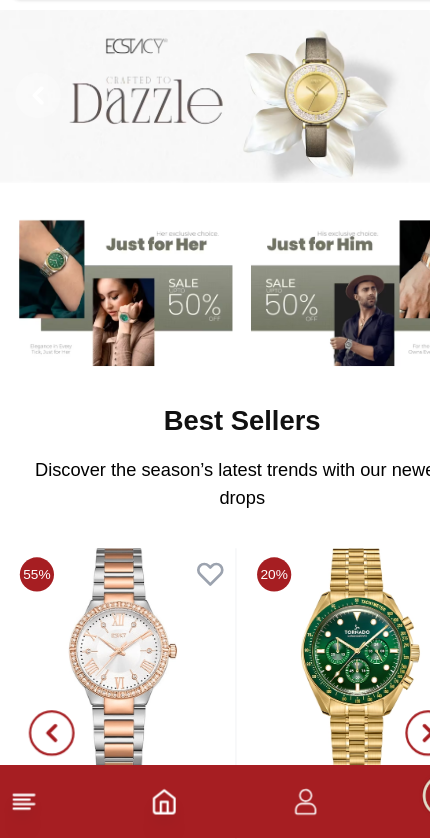 click 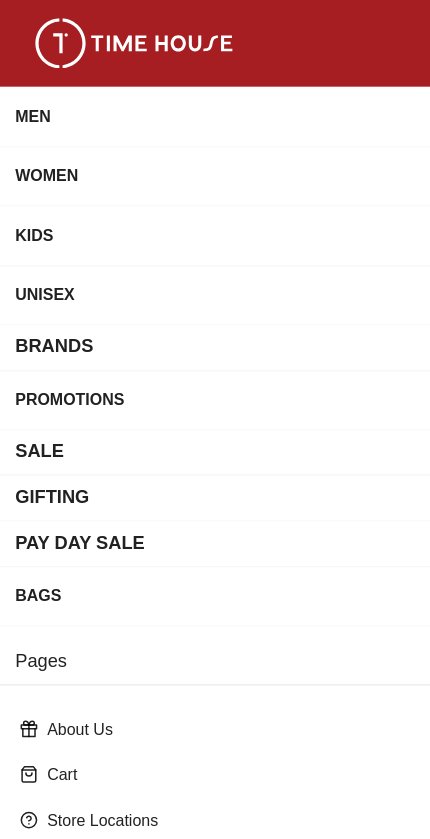 click on "BRANDS" at bounding box center (215, 304) 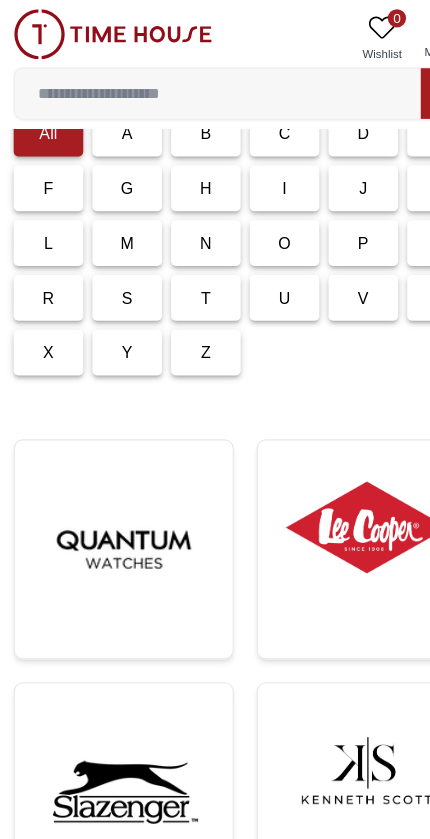 scroll, scrollTop: 0, scrollLeft: 0, axis: both 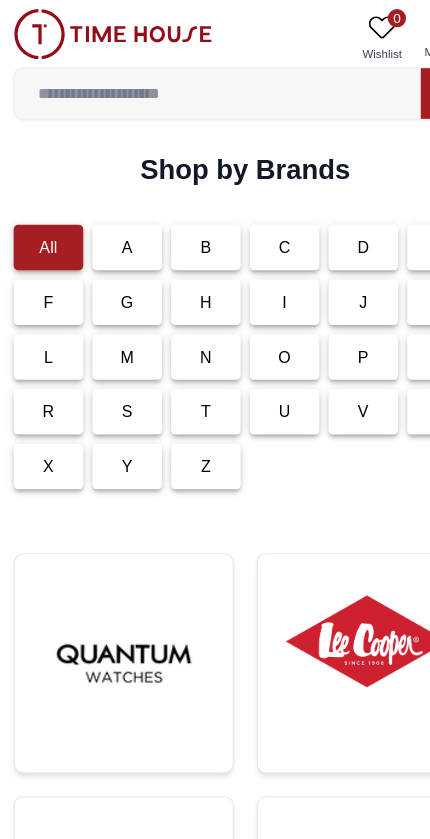 click at bounding box center [191, 82] 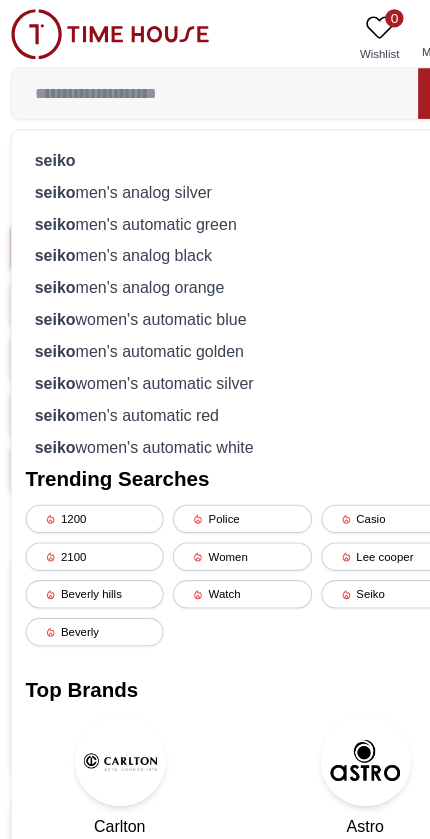 click on "seiko  men's analog silver" at bounding box center (215, 168) 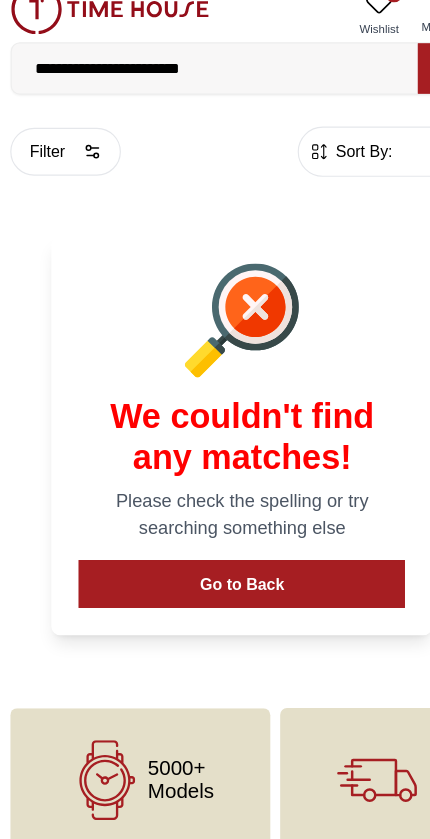 click on "Go to Back" at bounding box center (215, 534) 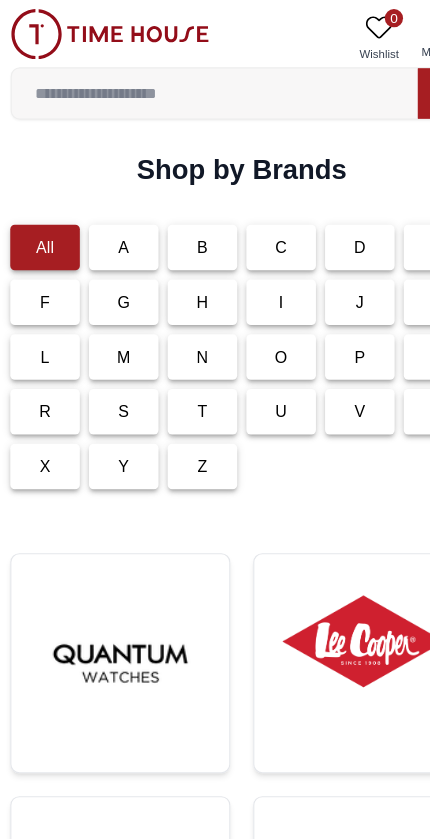 click at bounding box center [99, 30] 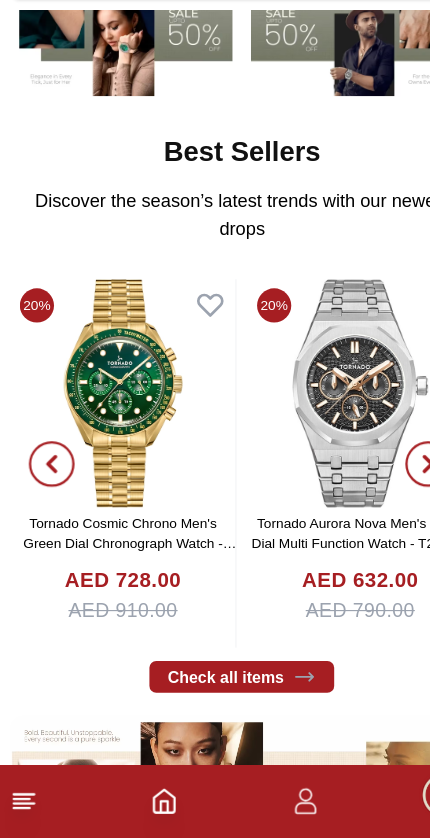 scroll, scrollTop: 237, scrollLeft: 0, axis: vertical 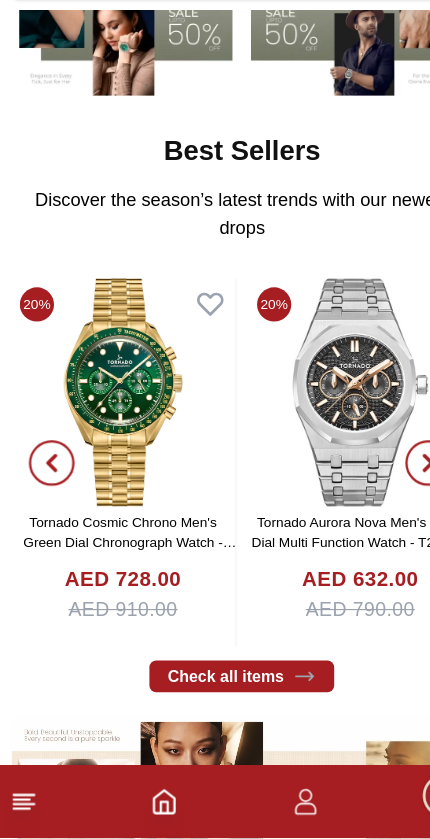 click on "Check all items" at bounding box center (215, 697) 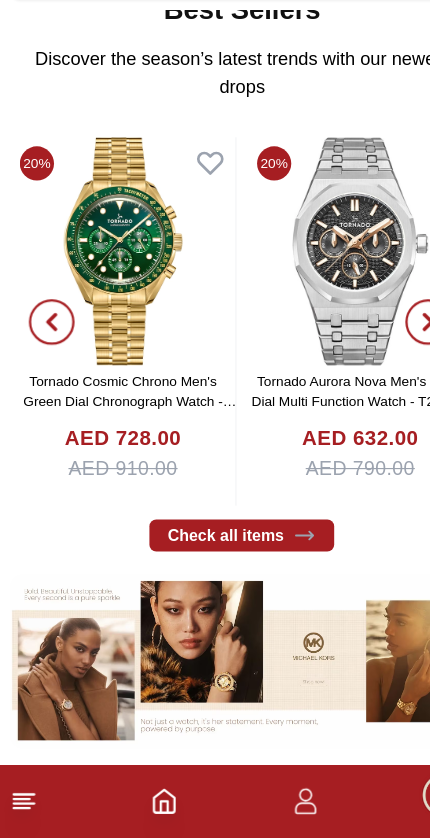 scroll, scrollTop: 363, scrollLeft: 0, axis: vertical 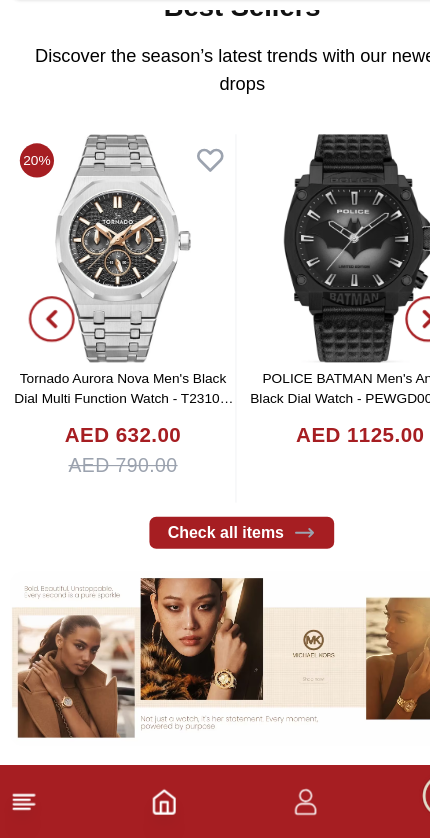 click on "Check all items" at bounding box center (215, 571) 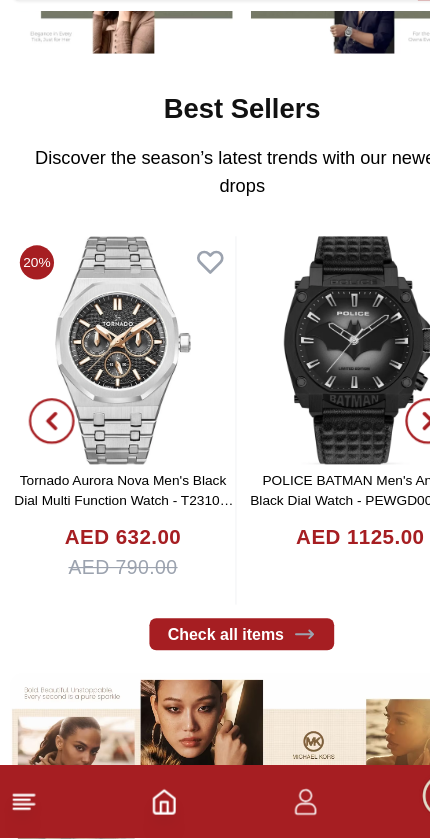 scroll, scrollTop: 276, scrollLeft: 0, axis: vertical 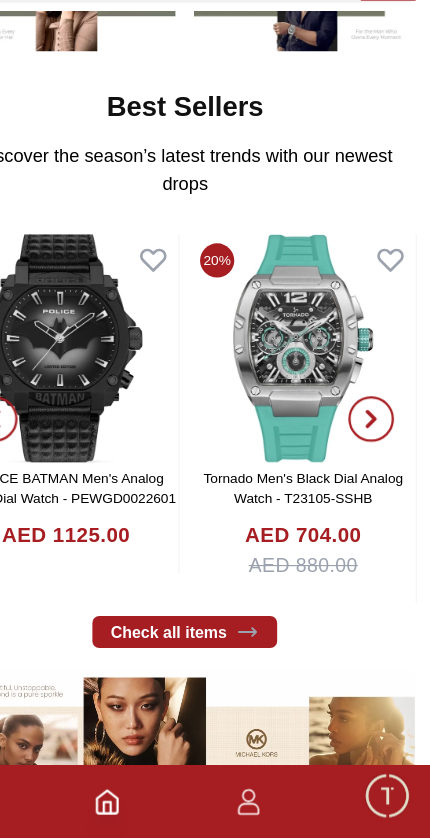 click at bounding box center (378, 471) 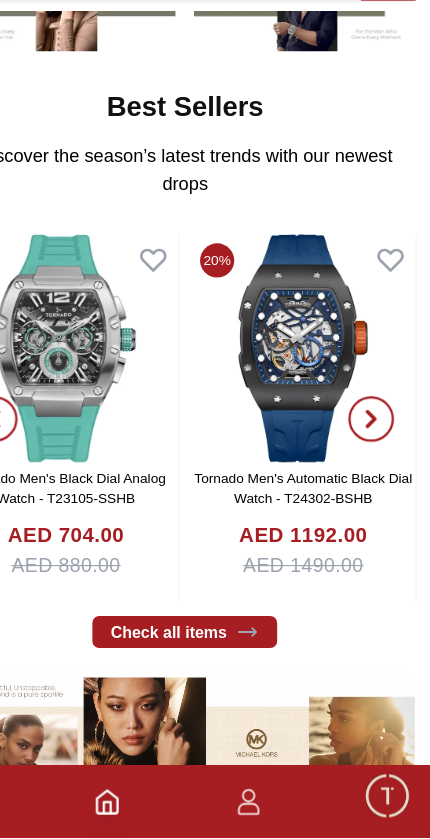 click 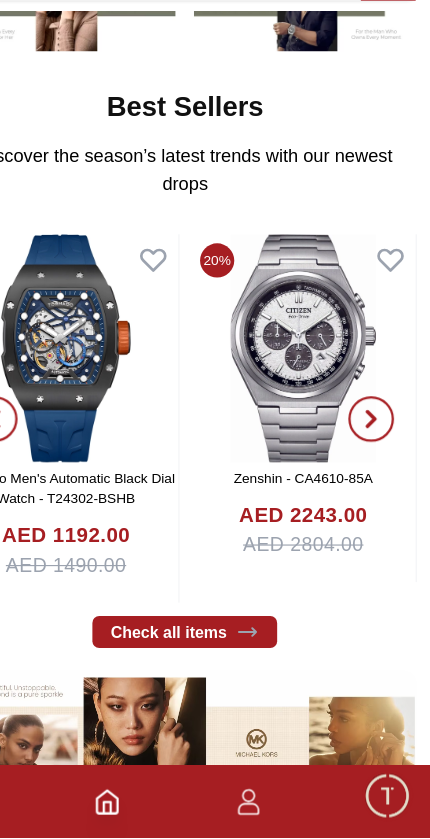 click at bounding box center [378, 471] 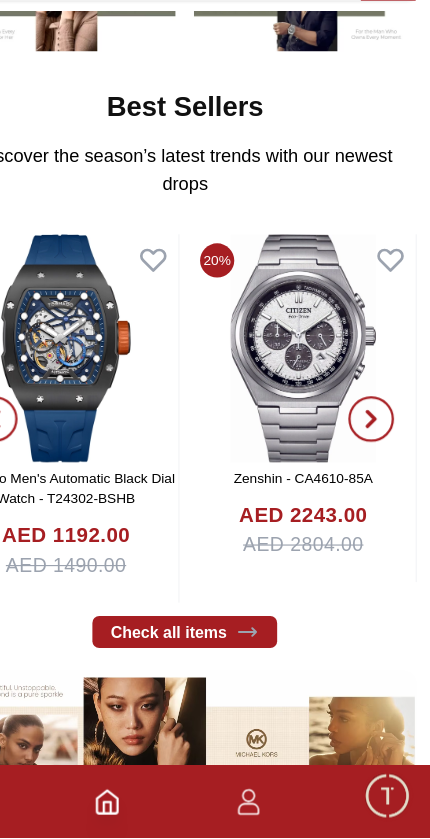 click at bounding box center (378, 471) 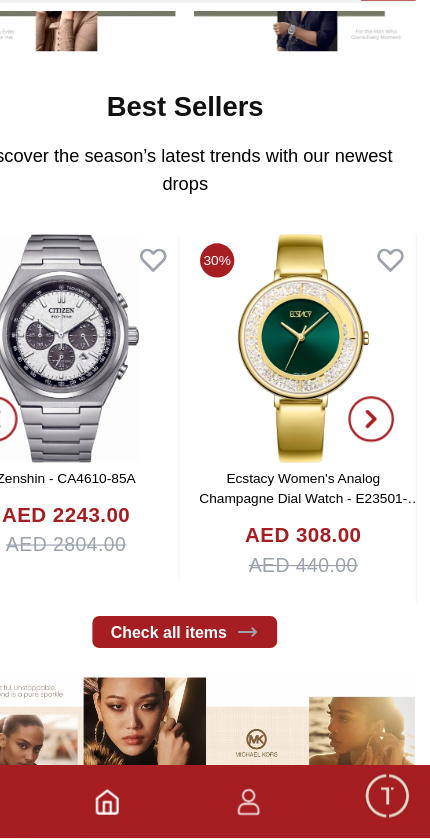 click at bounding box center [378, 471] 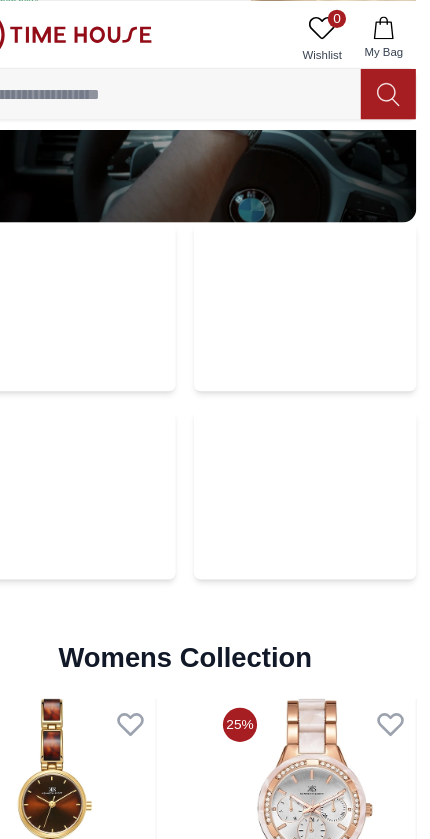 scroll, scrollTop: 4157, scrollLeft: 0, axis: vertical 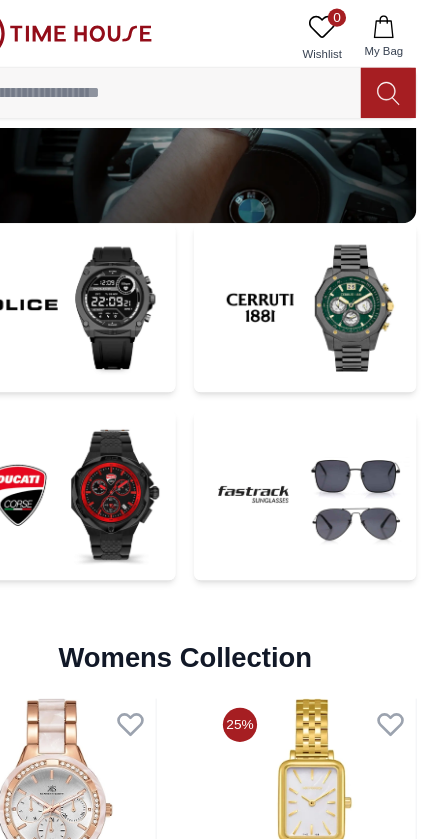 click 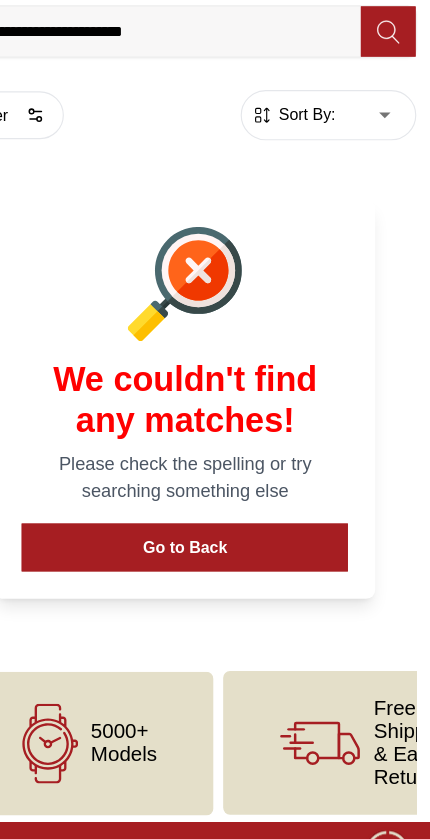 scroll, scrollTop: 10, scrollLeft: 0, axis: vertical 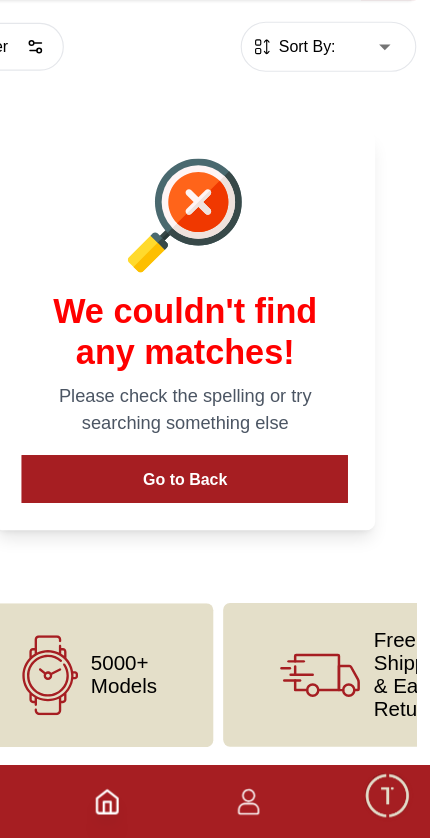 click 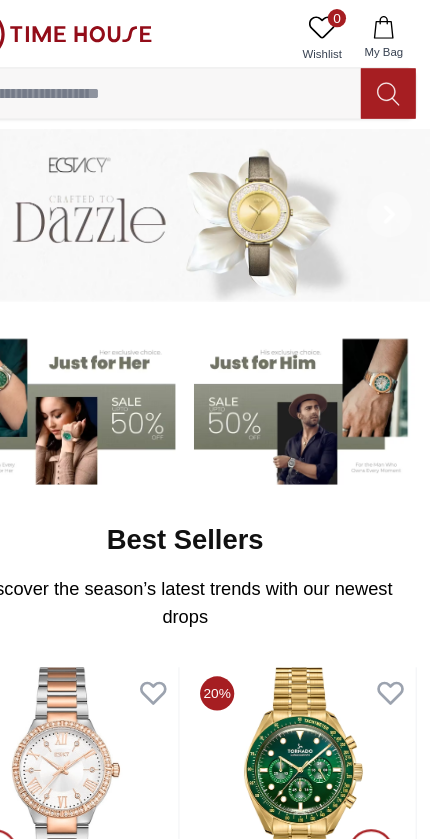 click at bounding box center [110, 685] 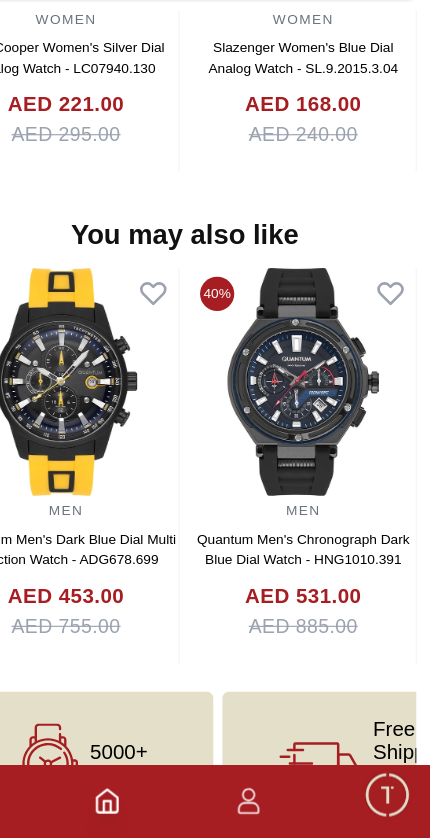 scroll, scrollTop: 1878, scrollLeft: 0, axis: vertical 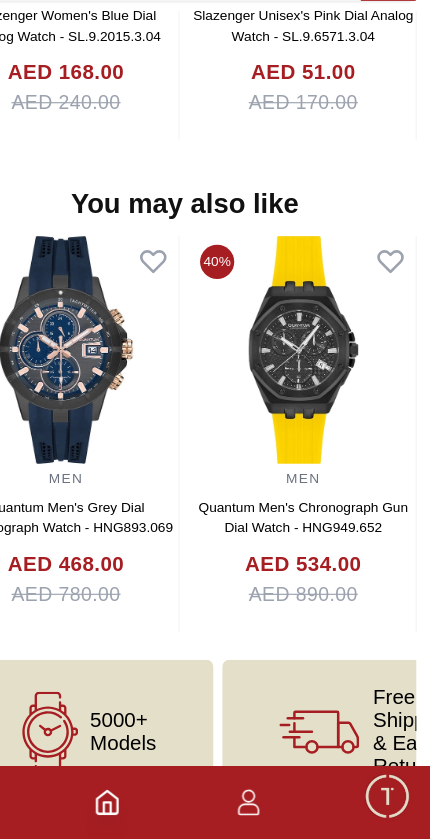 click 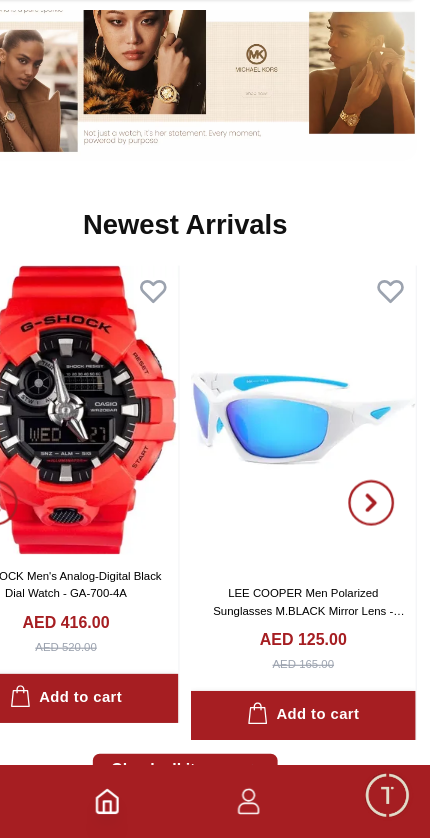 scroll, scrollTop: 879, scrollLeft: 0, axis: vertical 